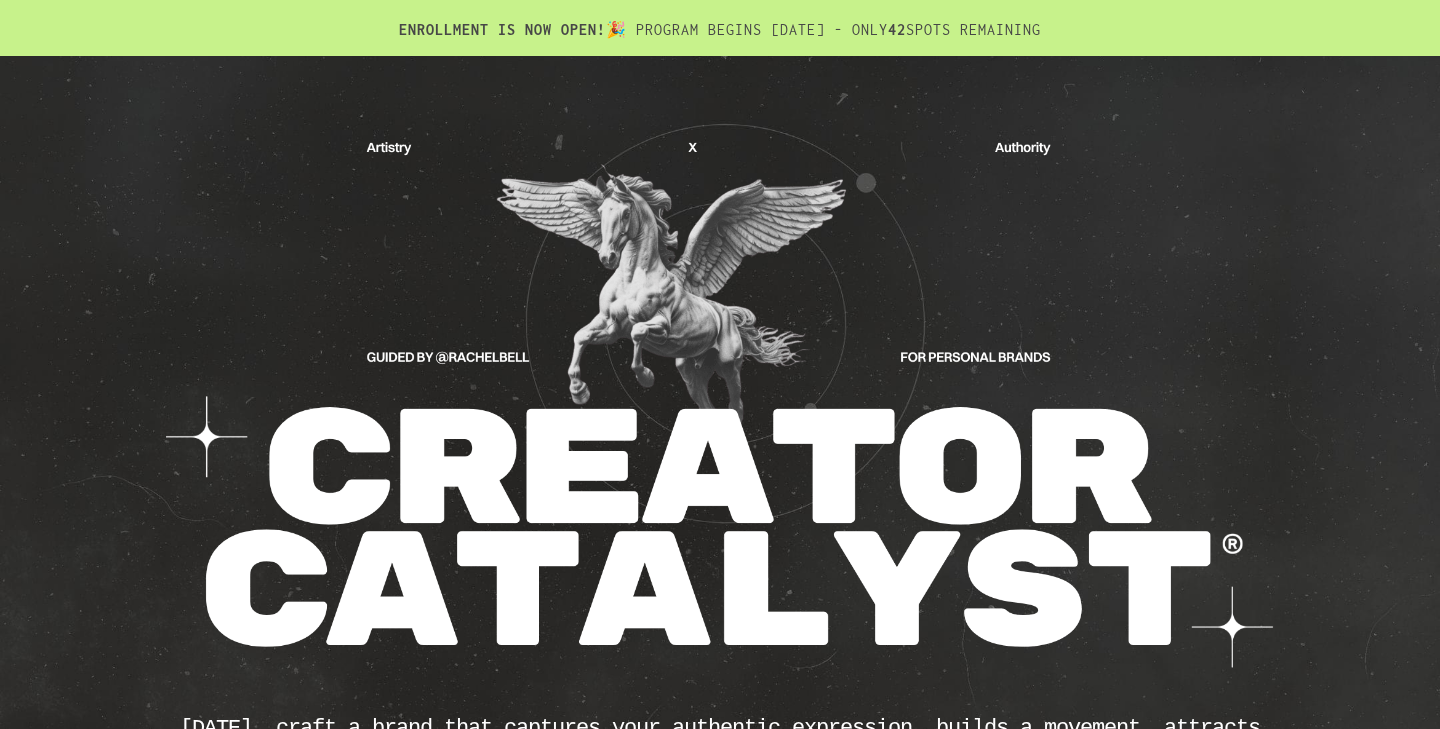 scroll, scrollTop: 1459, scrollLeft: 0, axis: vertical 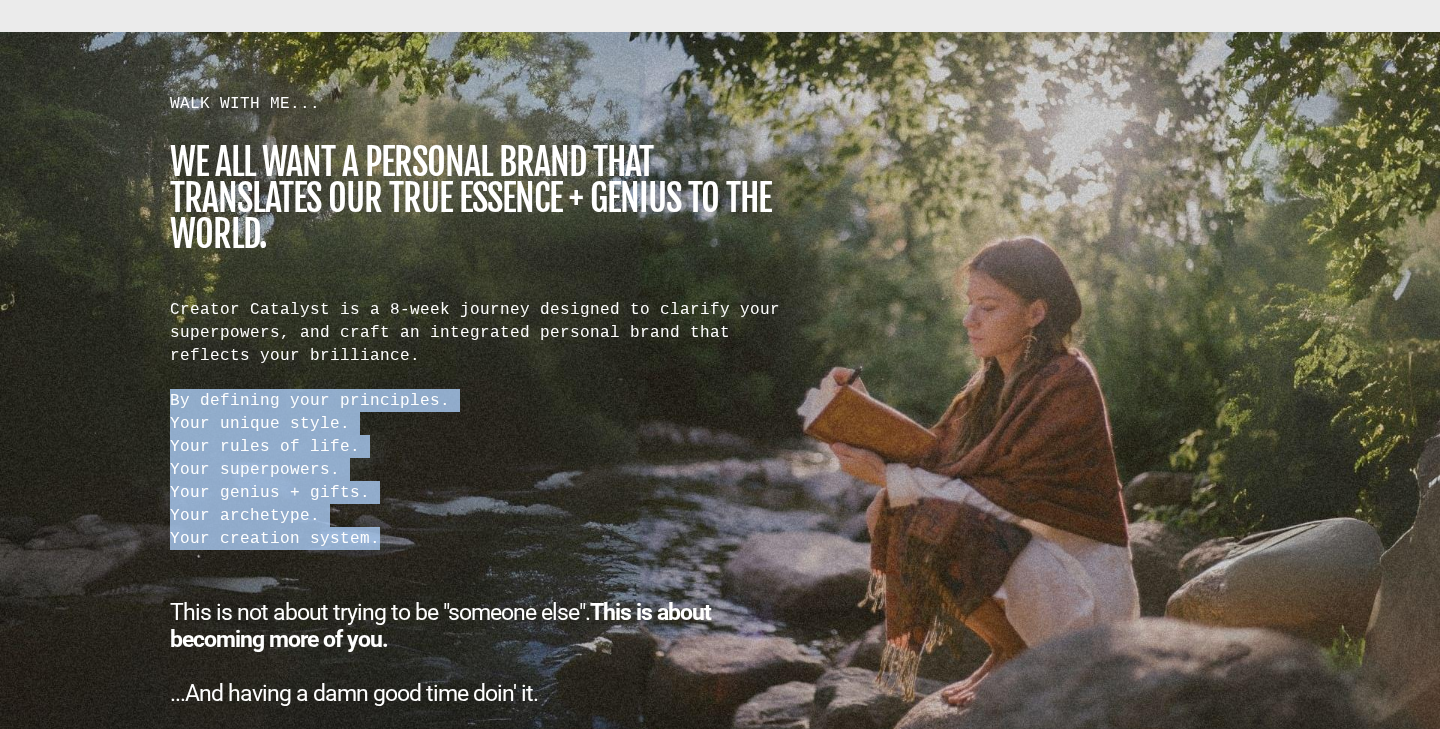 drag, startPoint x: 412, startPoint y: 549, endPoint x: 157, endPoint y: 414, distance: 288.53076 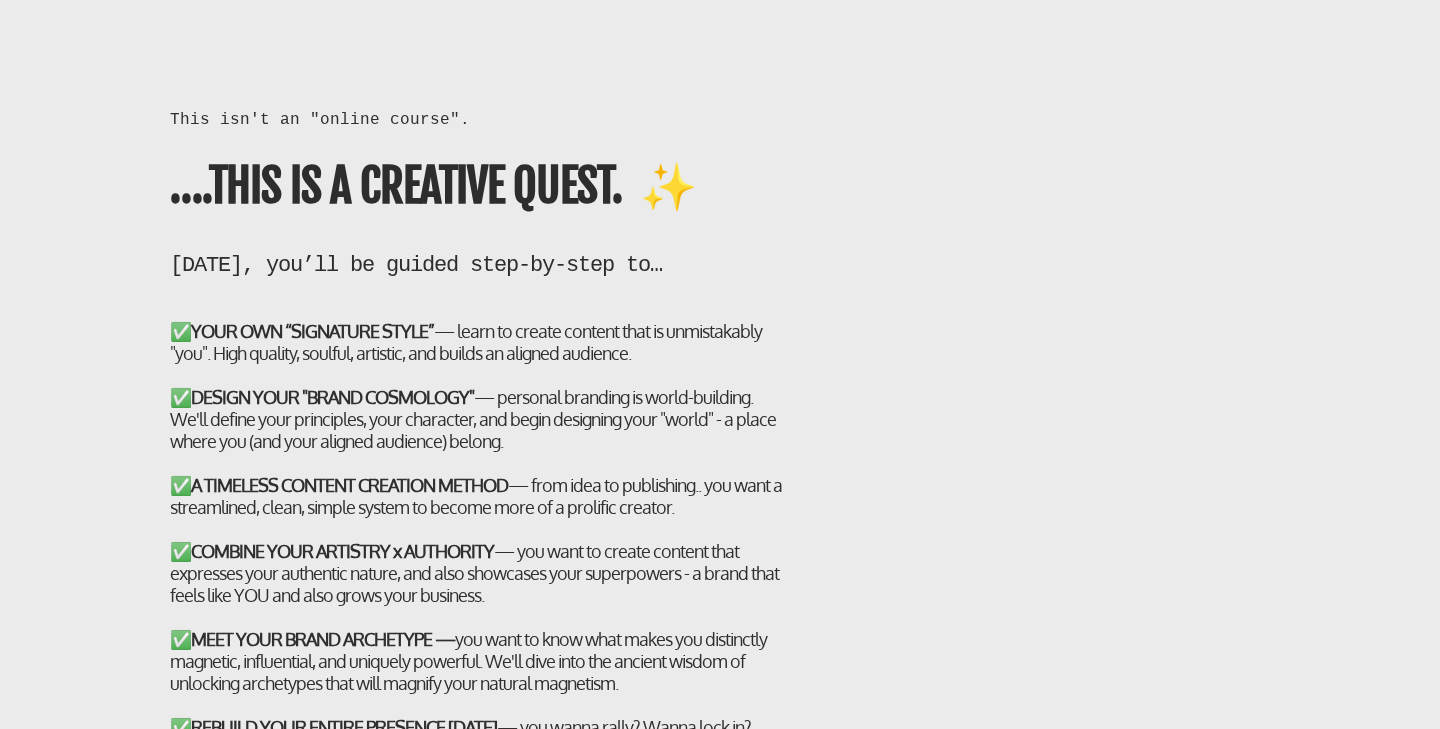 scroll, scrollTop: 4787, scrollLeft: 0, axis: vertical 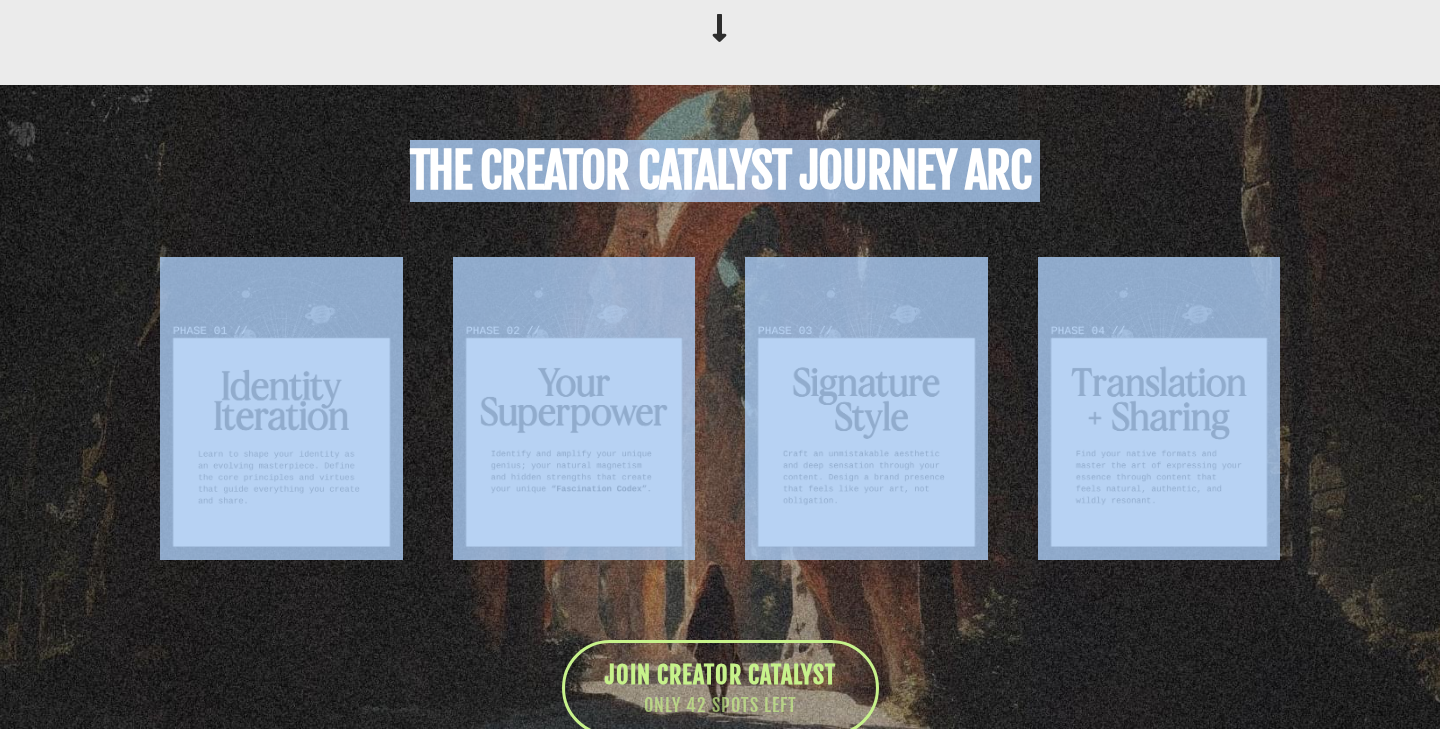 drag, startPoint x: 170, startPoint y: 129, endPoint x: 1251, endPoint y: 423, distance: 1120.2665 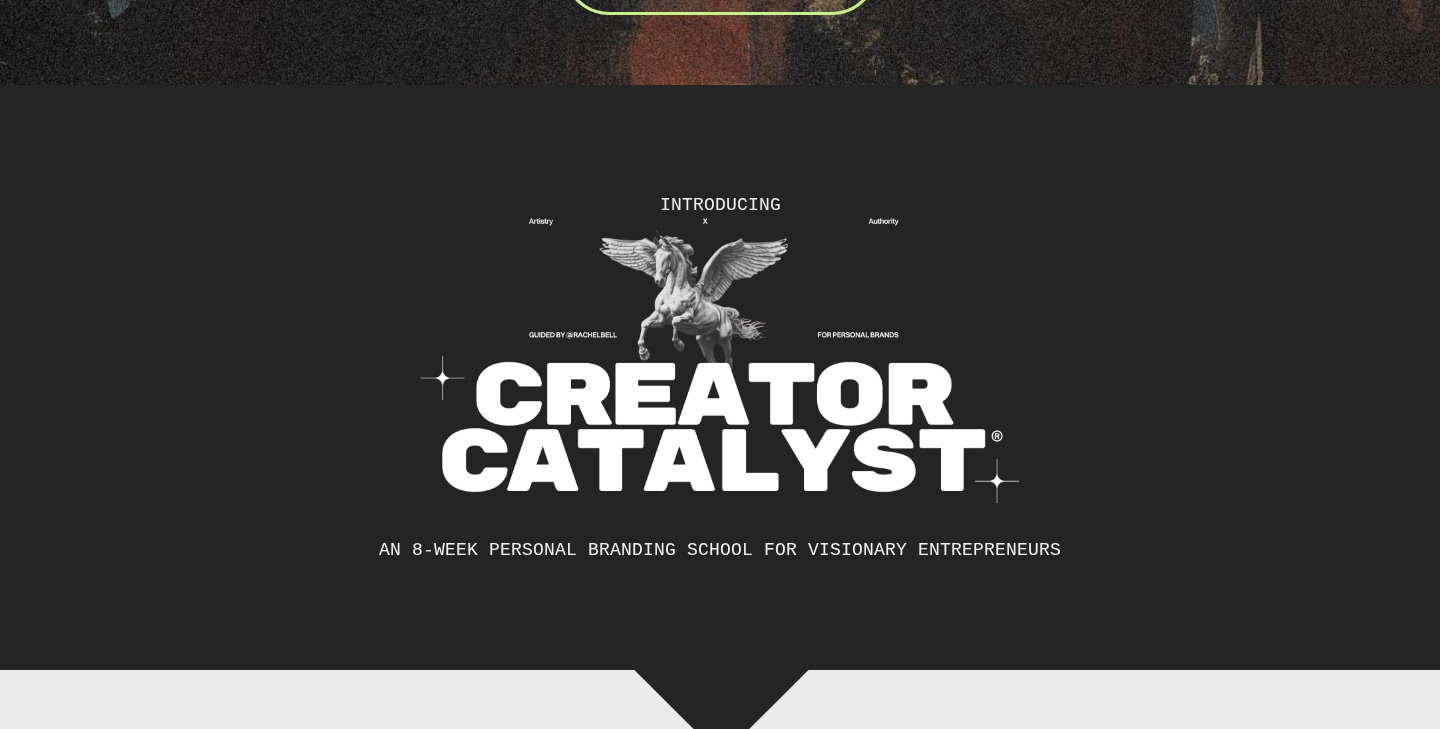 scroll, scrollTop: 7599, scrollLeft: 0, axis: vertical 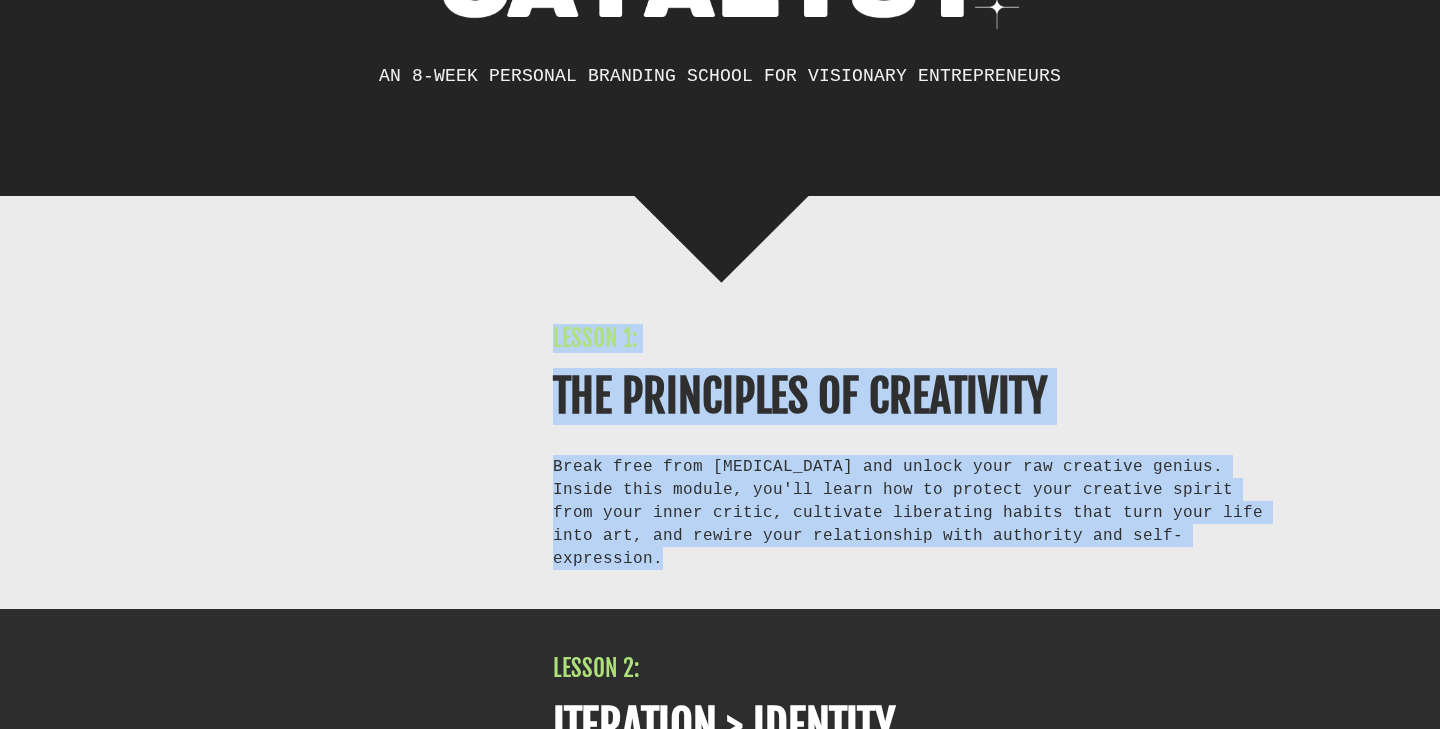 drag, startPoint x: 1251, startPoint y: 609, endPoint x: 539, endPoint y: 413, distance: 738.4849 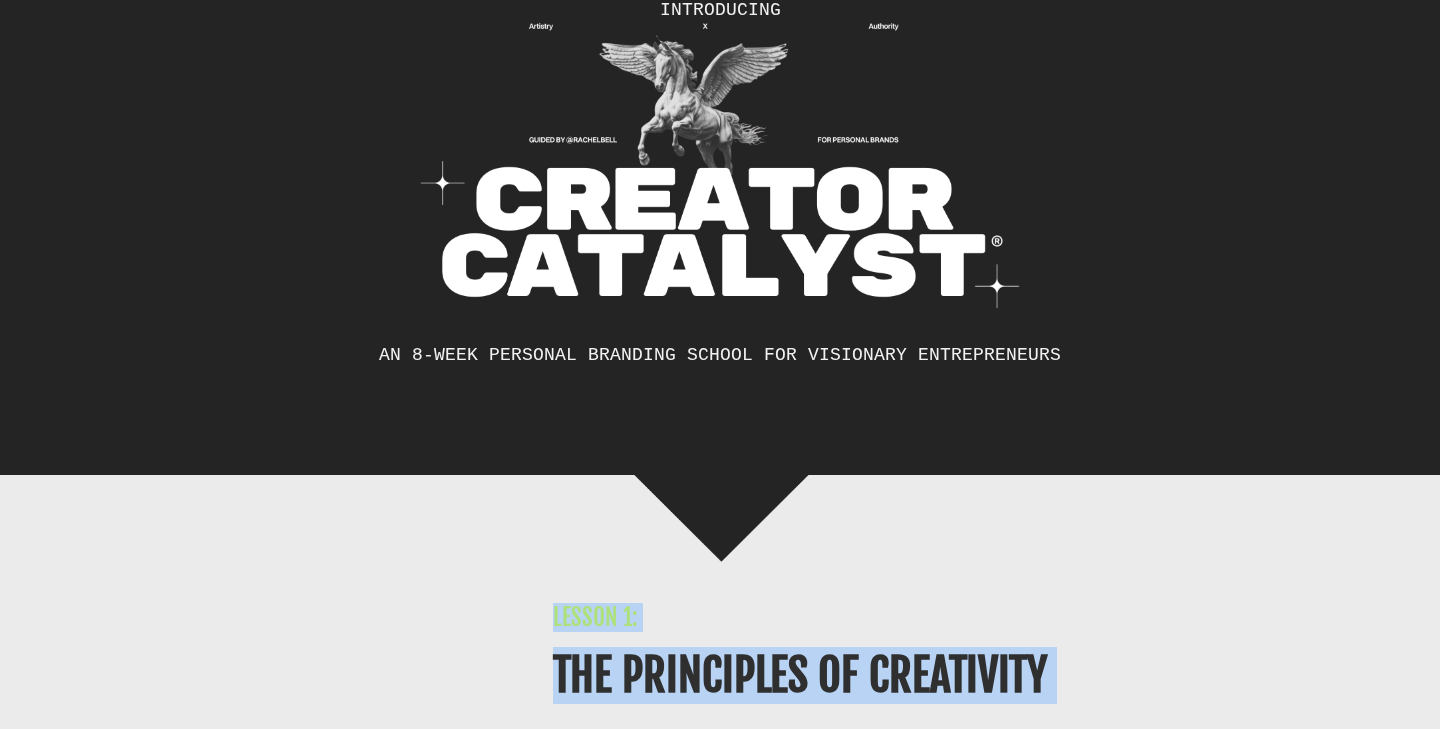 click on "AN 8-WEEK personal branding school for visionary entrepreneurs" at bounding box center [720, 355] 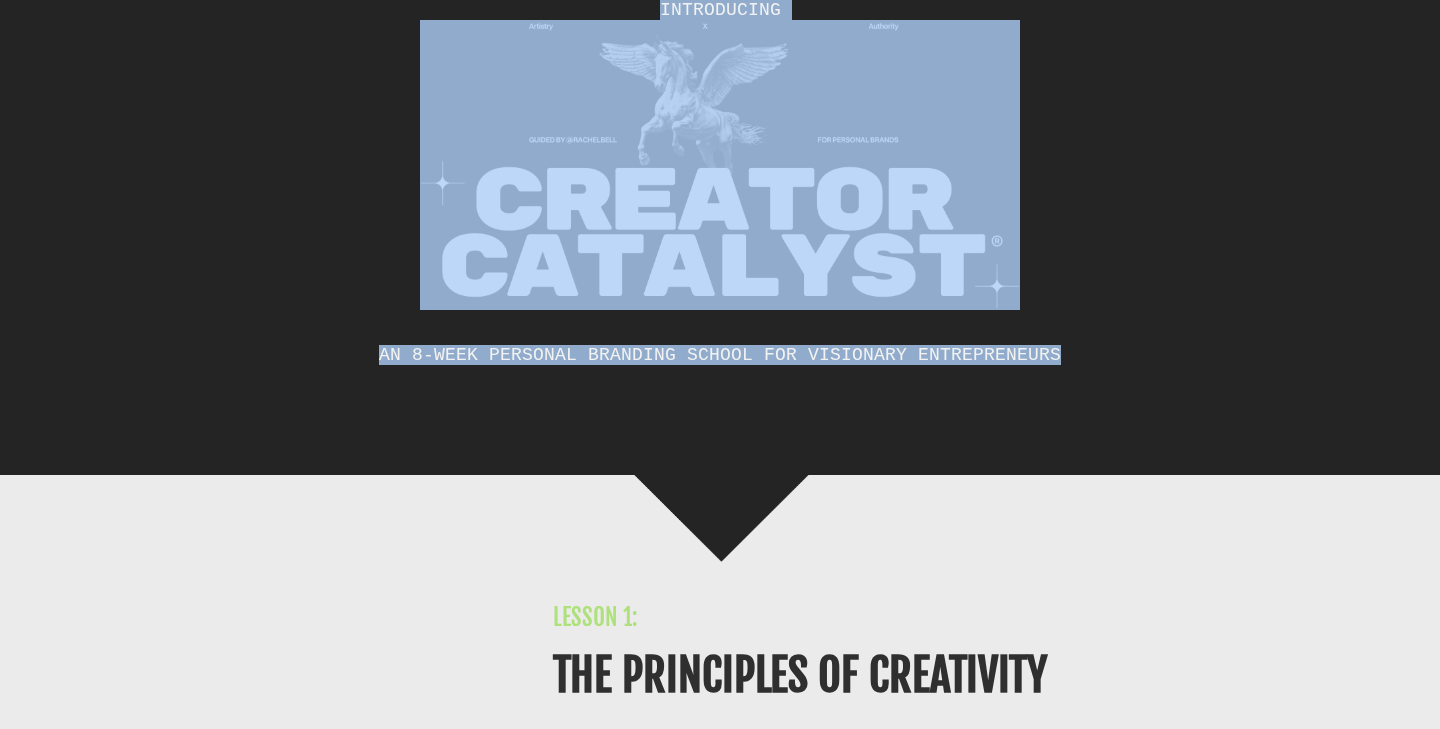 drag, startPoint x: 1095, startPoint y: 420, endPoint x: 553, endPoint y: 82, distance: 638.75507 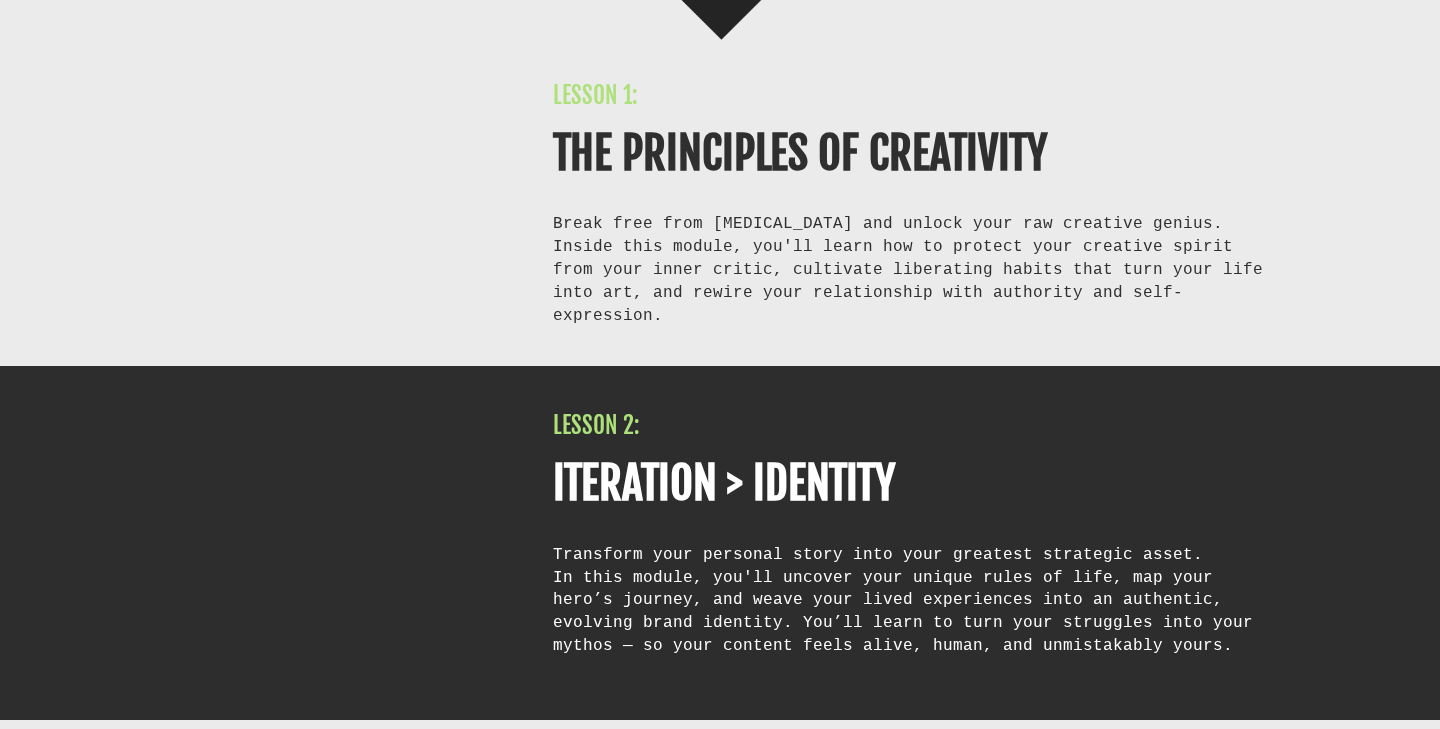 scroll, scrollTop: 8322, scrollLeft: 0, axis: vertical 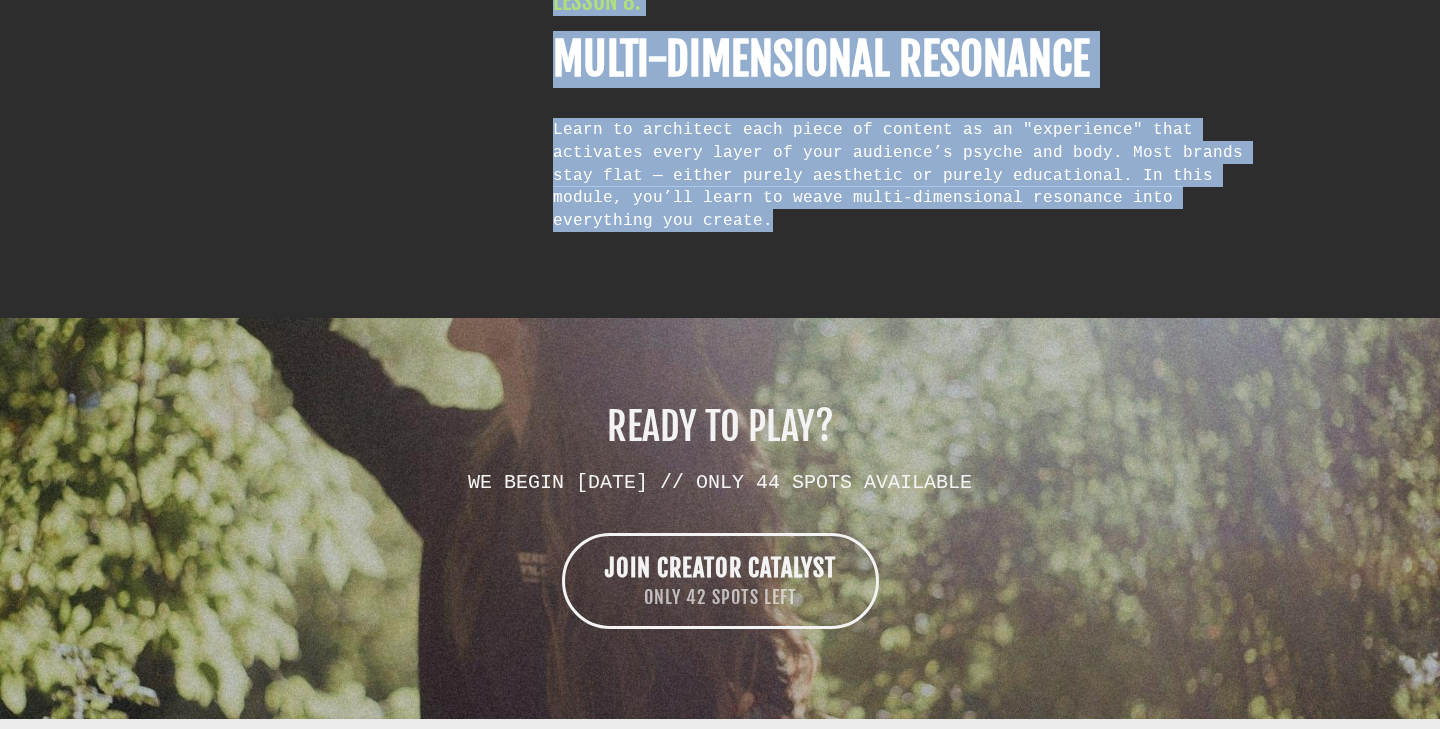 drag, startPoint x: 535, startPoint y: 119, endPoint x: 1256, endPoint y: 221, distance: 728.17926 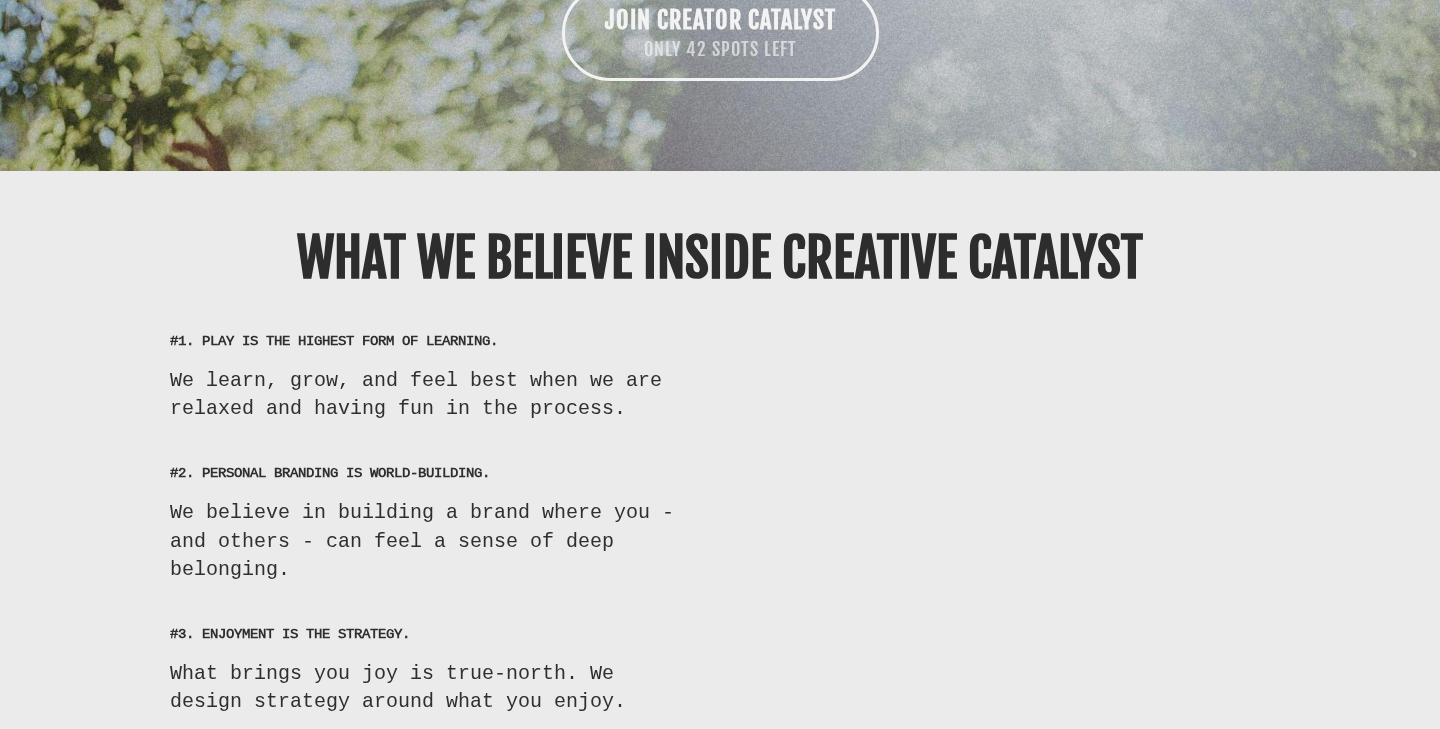 scroll, scrollTop: 11776, scrollLeft: 0, axis: vertical 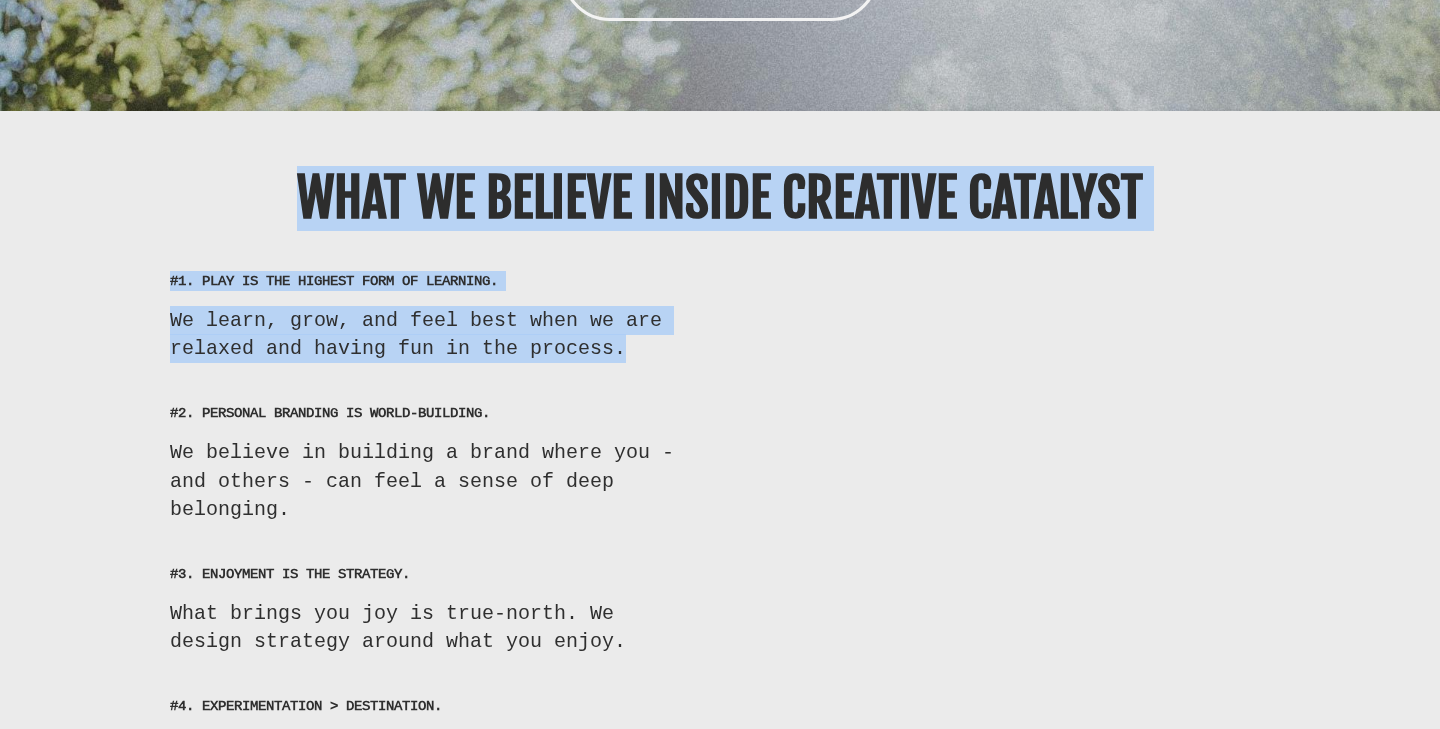 drag, startPoint x: 279, startPoint y: 196, endPoint x: 866, endPoint y: 366, distance: 611.1211 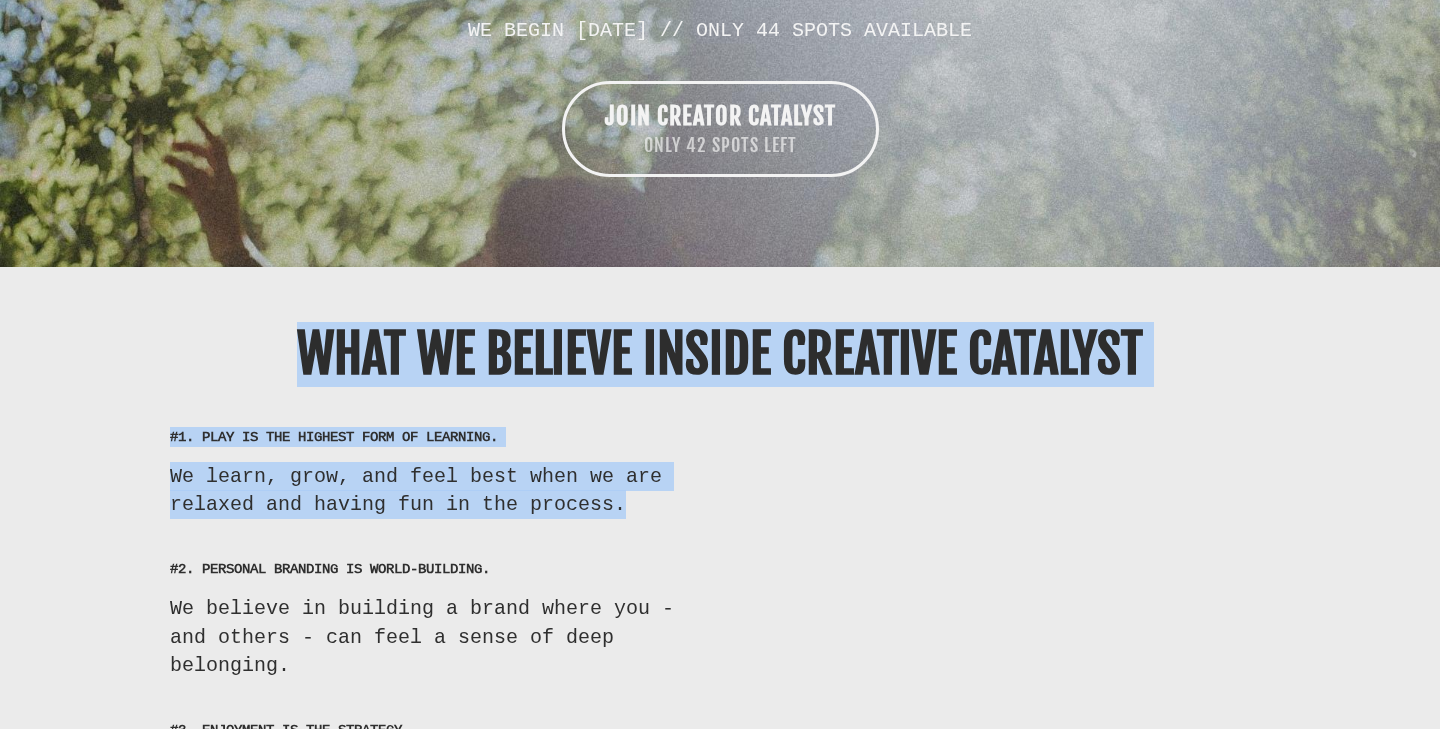 scroll, scrollTop: 11706, scrollLeft: 0, axis: vertical 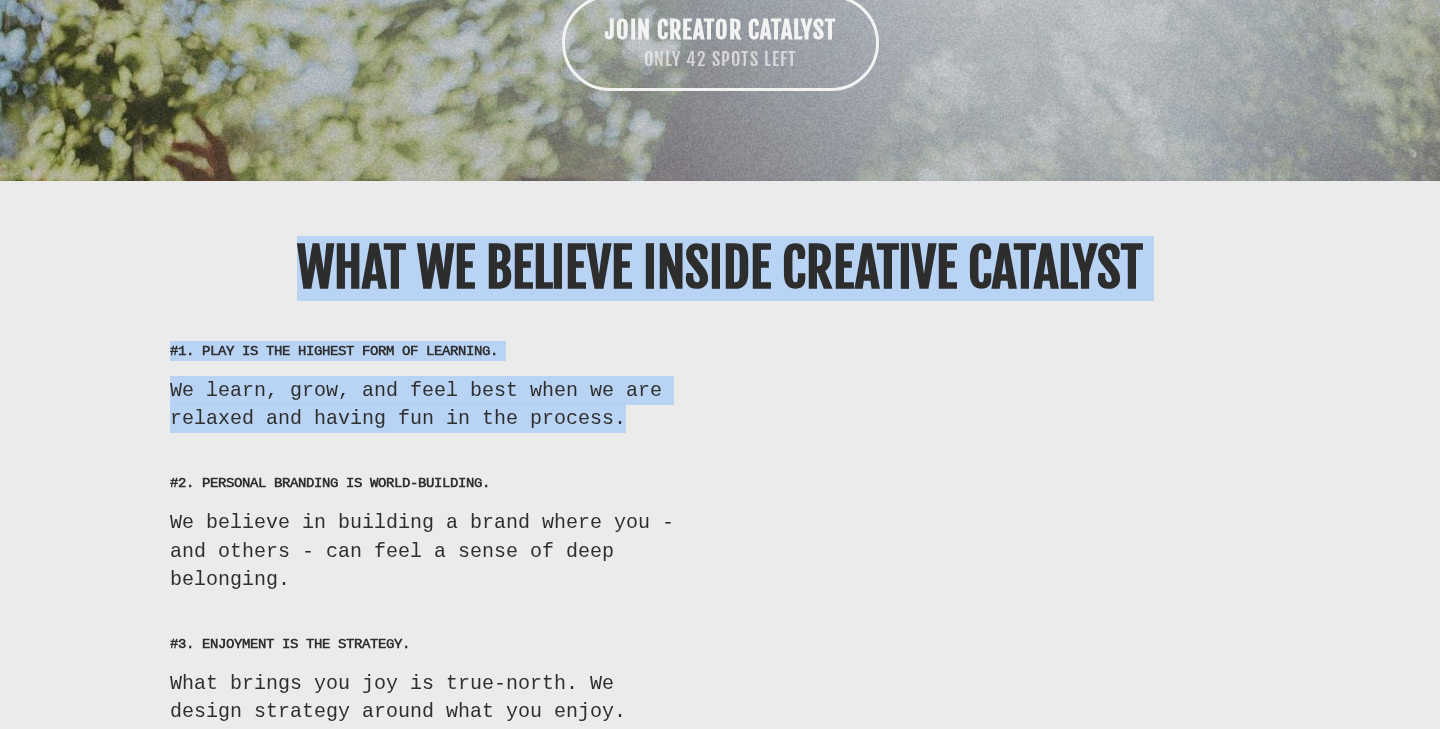 click on "#1. PLAY IS THE HIGHEST FORM OF LEARNING.
We learn, grow, and feel best when we are relaxed and having fun in the process." at bounding box center [432, 387] 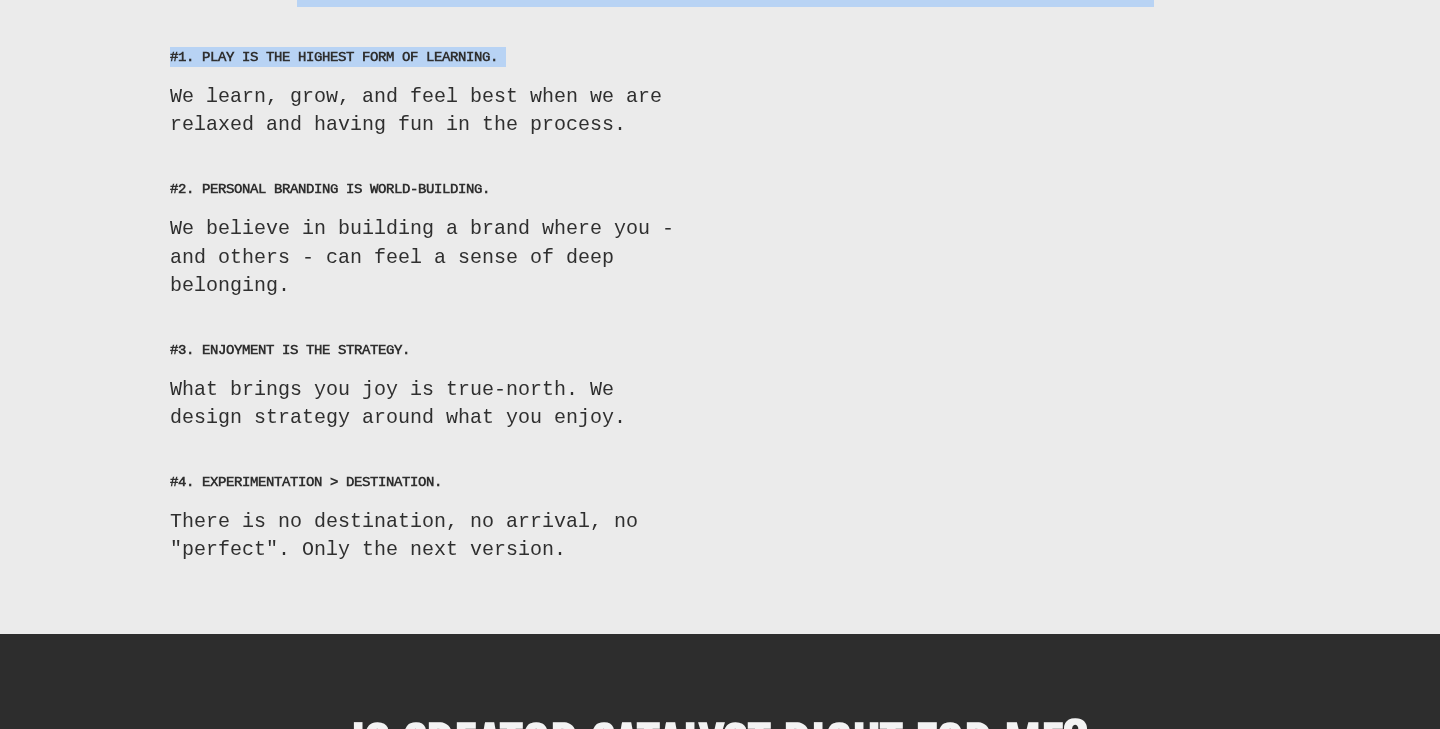 scroll, scrollTop: 12158, scrollLeft: 0, axis: vertical 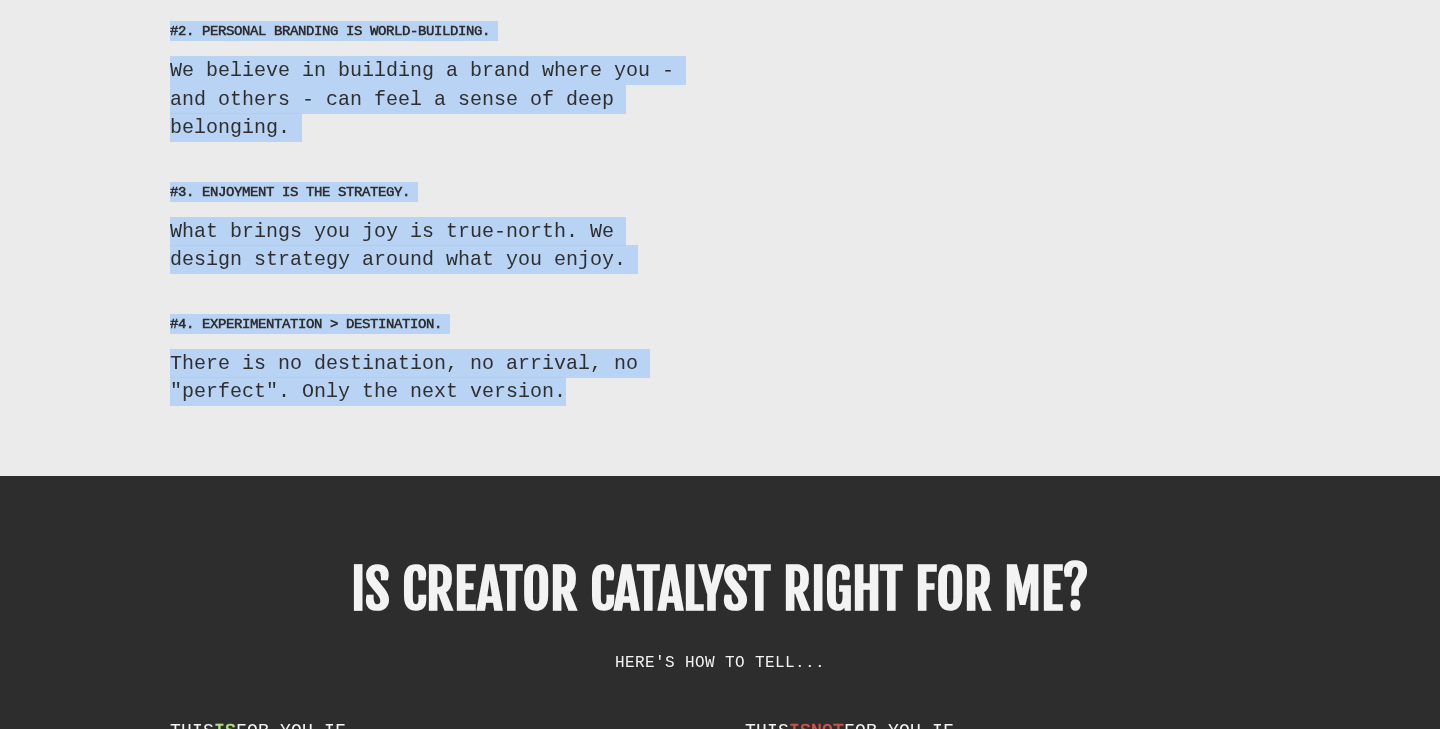 drag, startPoint x: 260, startPoint y: 280, endPoint x: 754, endPoint y: 403, distance: 509.08252 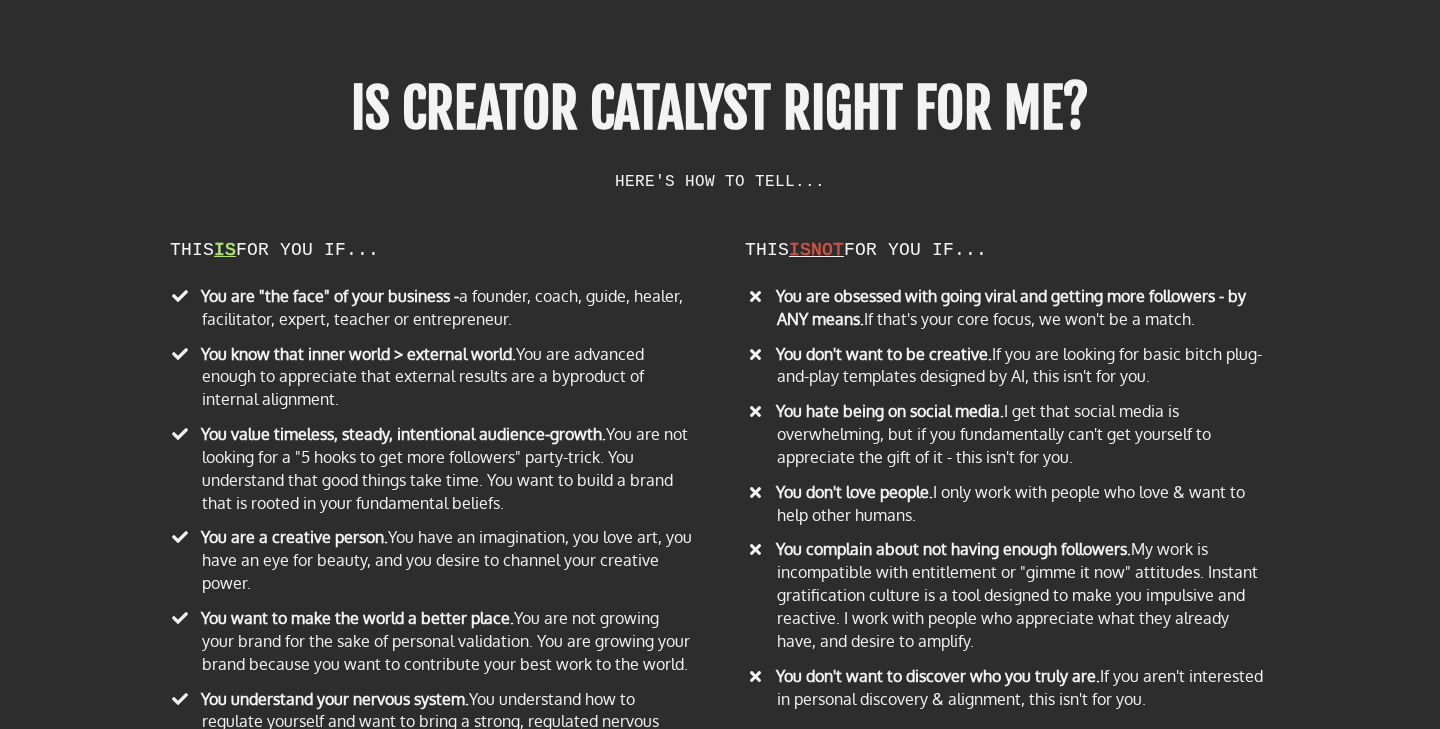 scroll, scrollTop: 12533, scrollLeft: 0, axis: vertical 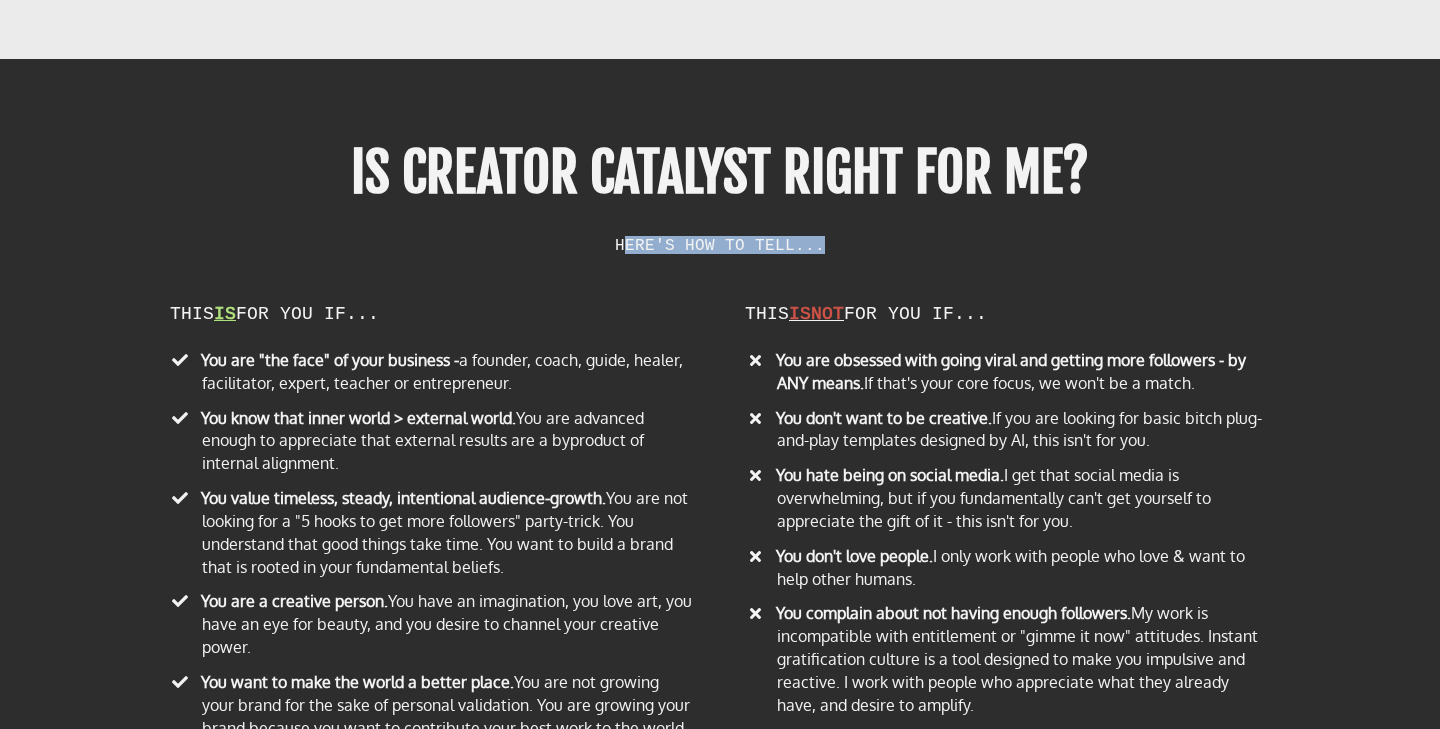 drag, startPoint x: 291, startPoint y: 239, endPoint x: 604, endPoint y: 260, distance: 313.70367 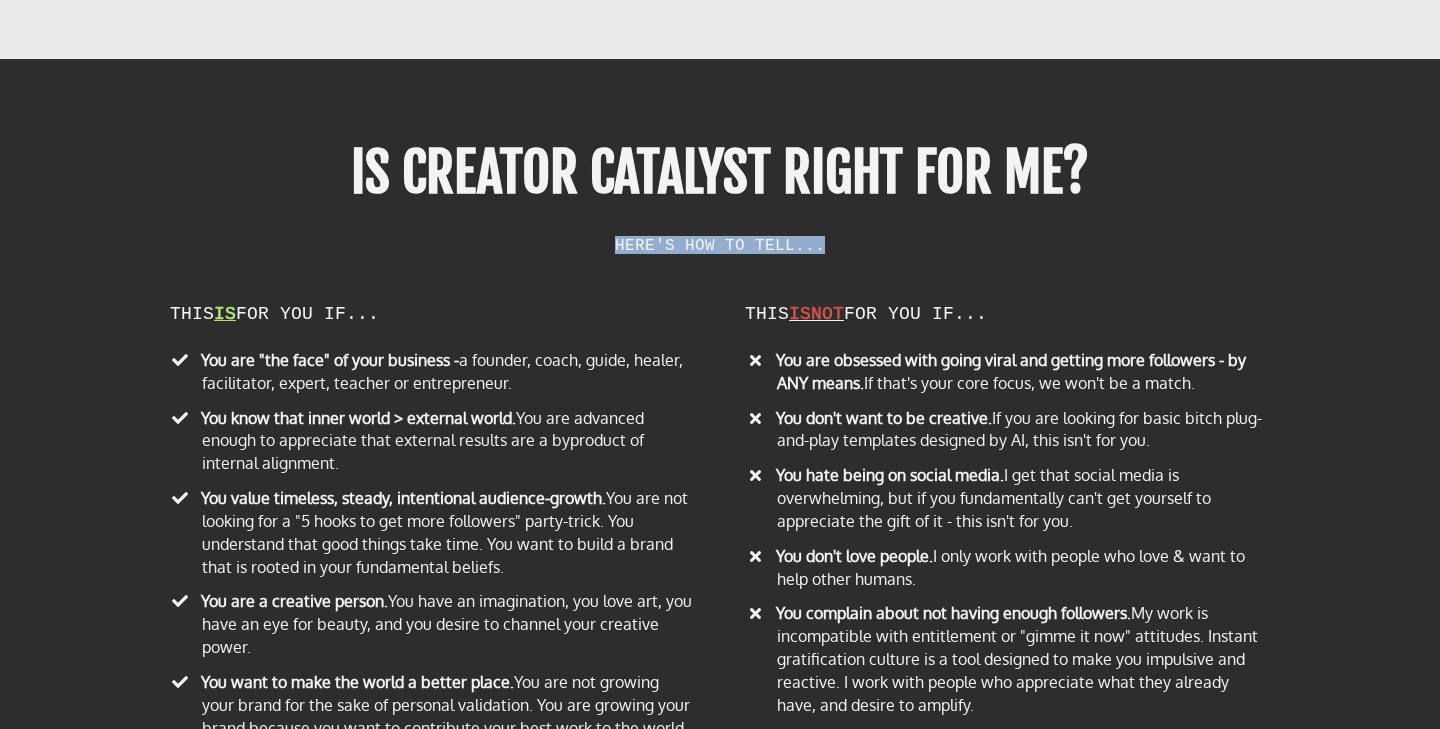 drag, startPoint x: 305, startPoint y: 164, endPoint x: 563, endPoint y: 232, distance: 266.8108 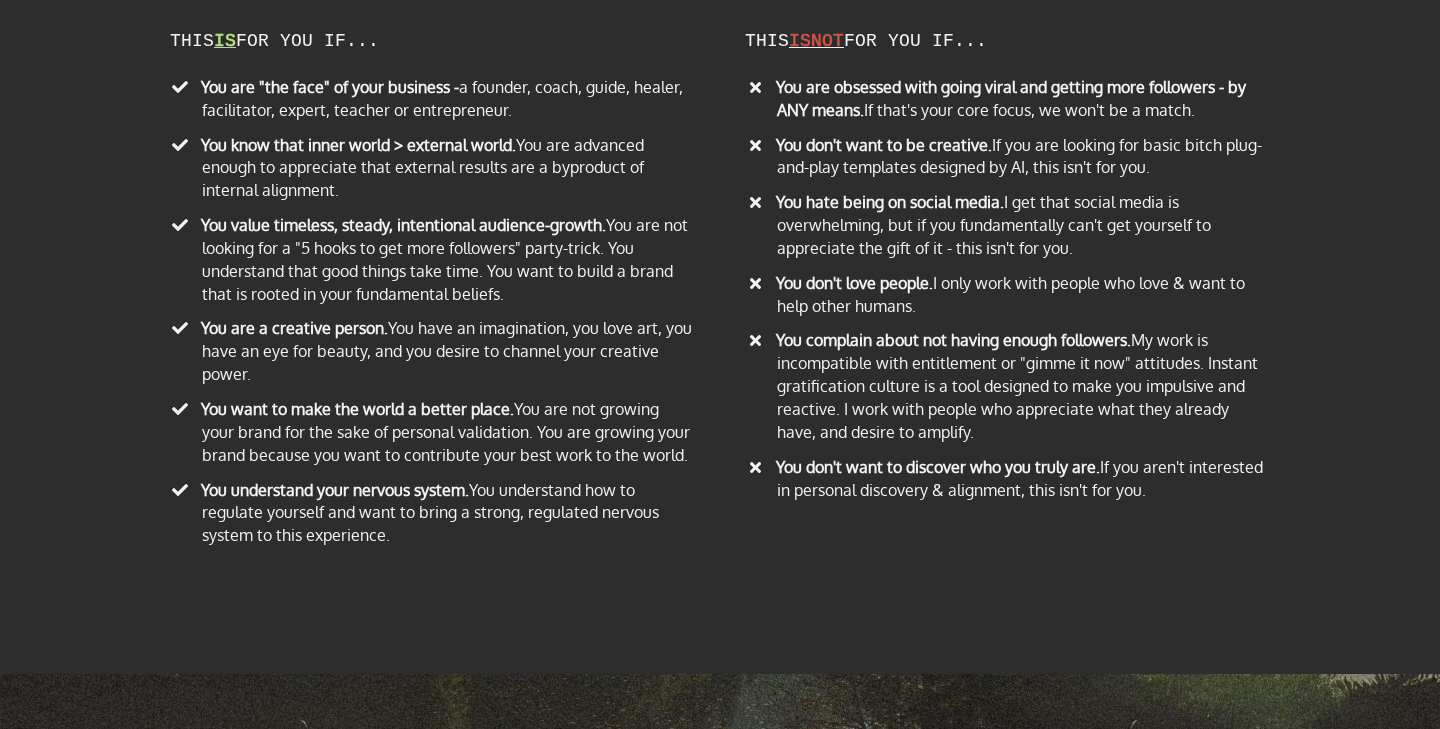 scroll, scrollTop: 12806, scrollLeft: 0, axis: vertical 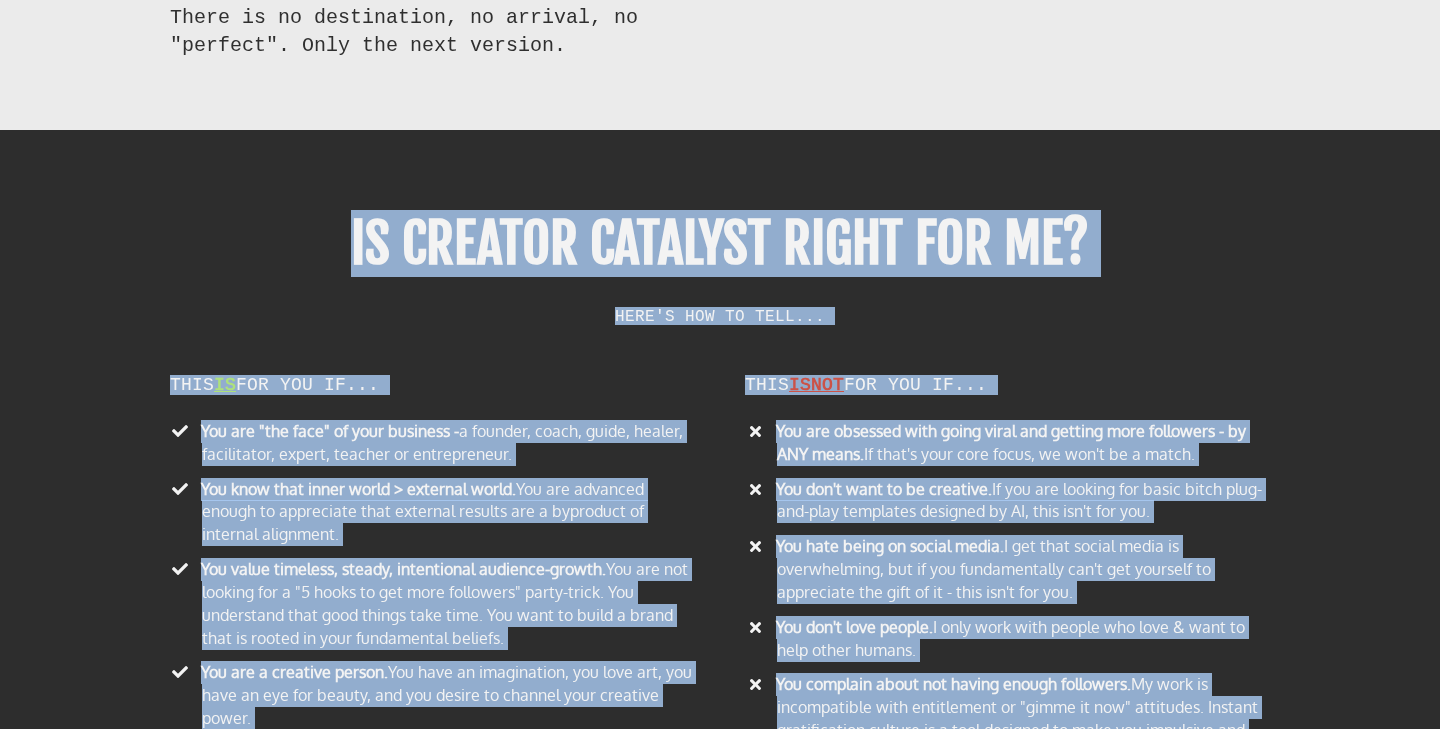 drag, startPoint x: 1139, startPoint y: 609, endPoint x: 328, endPoint y: 231, distance: 894.7653 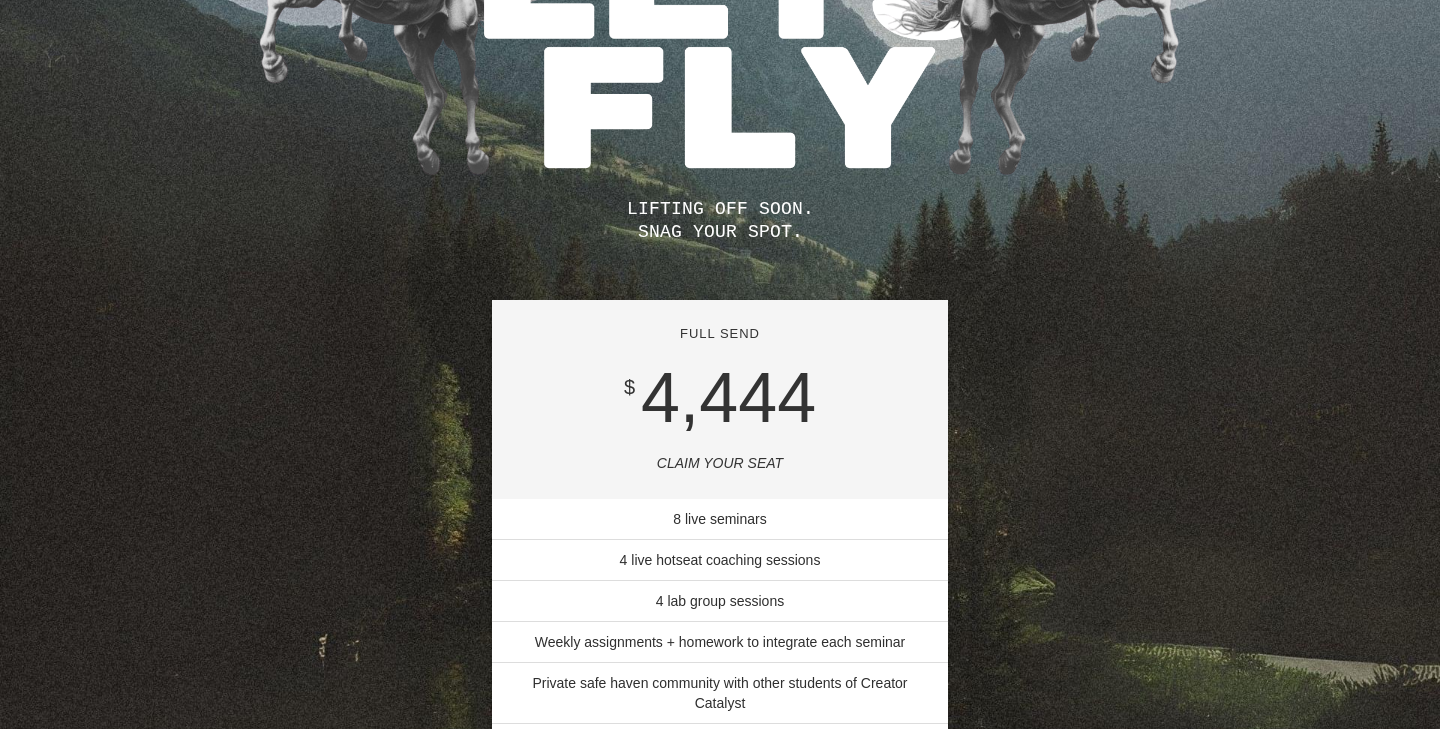 scroll, scrollTop: 13903, scrollLeft: 0, axis: vertical 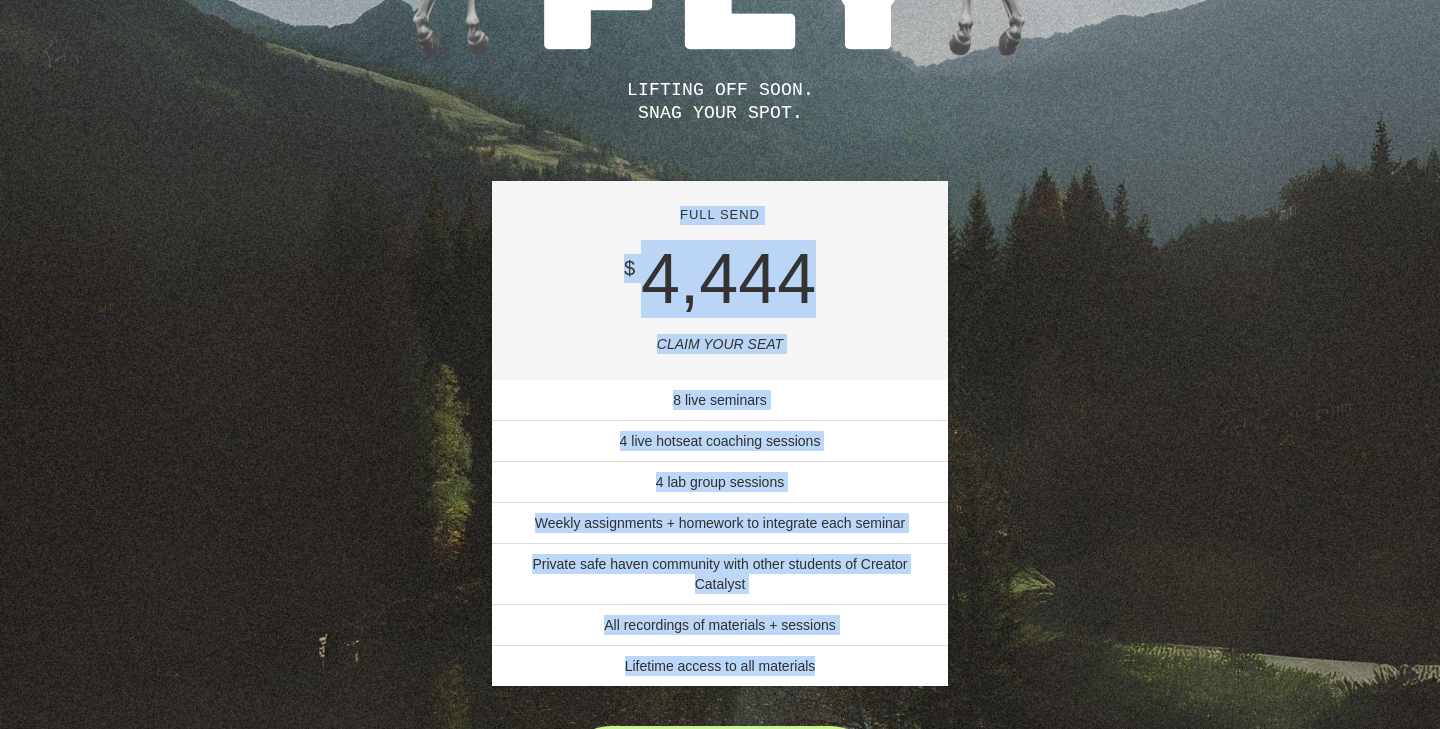 drag, startPoint x: 657, startPoint y: 225, endPoint x: 885, endPoint y: 678, distance: 507.142 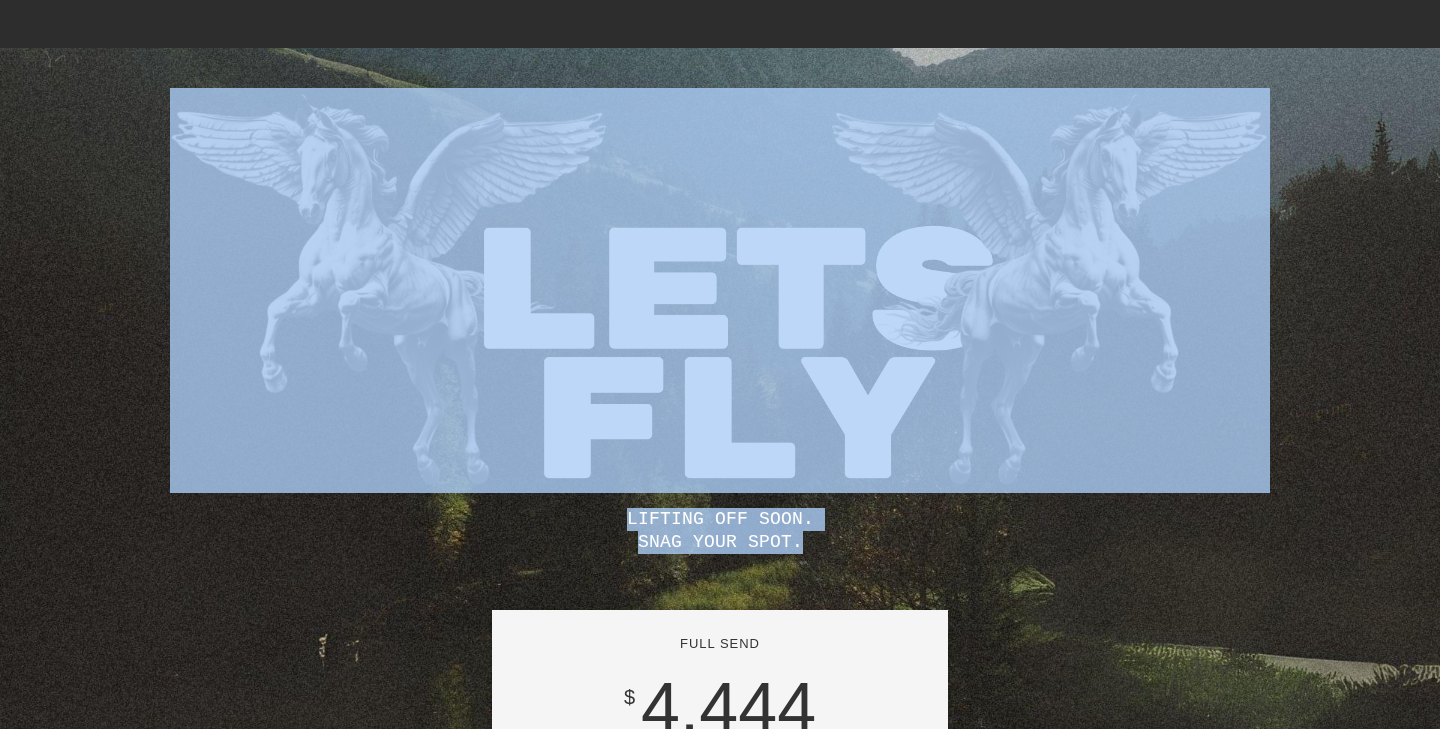 drag, startPoint x: 780, startPoint y: 548, endPoint x: 545, endPoint y: 305, distance: 338.04437 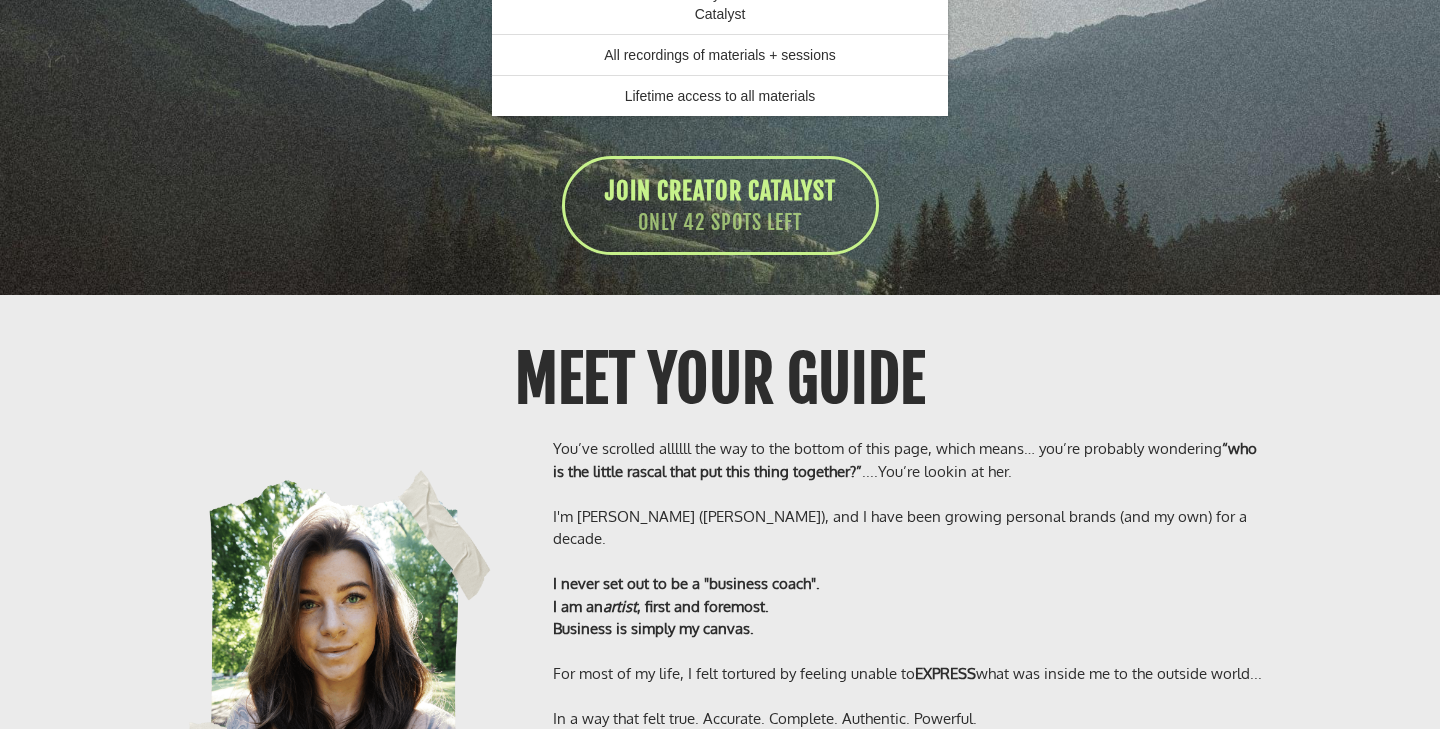 scroll, scrollTop: 14621, scrollLeft: 0, axis: vertical 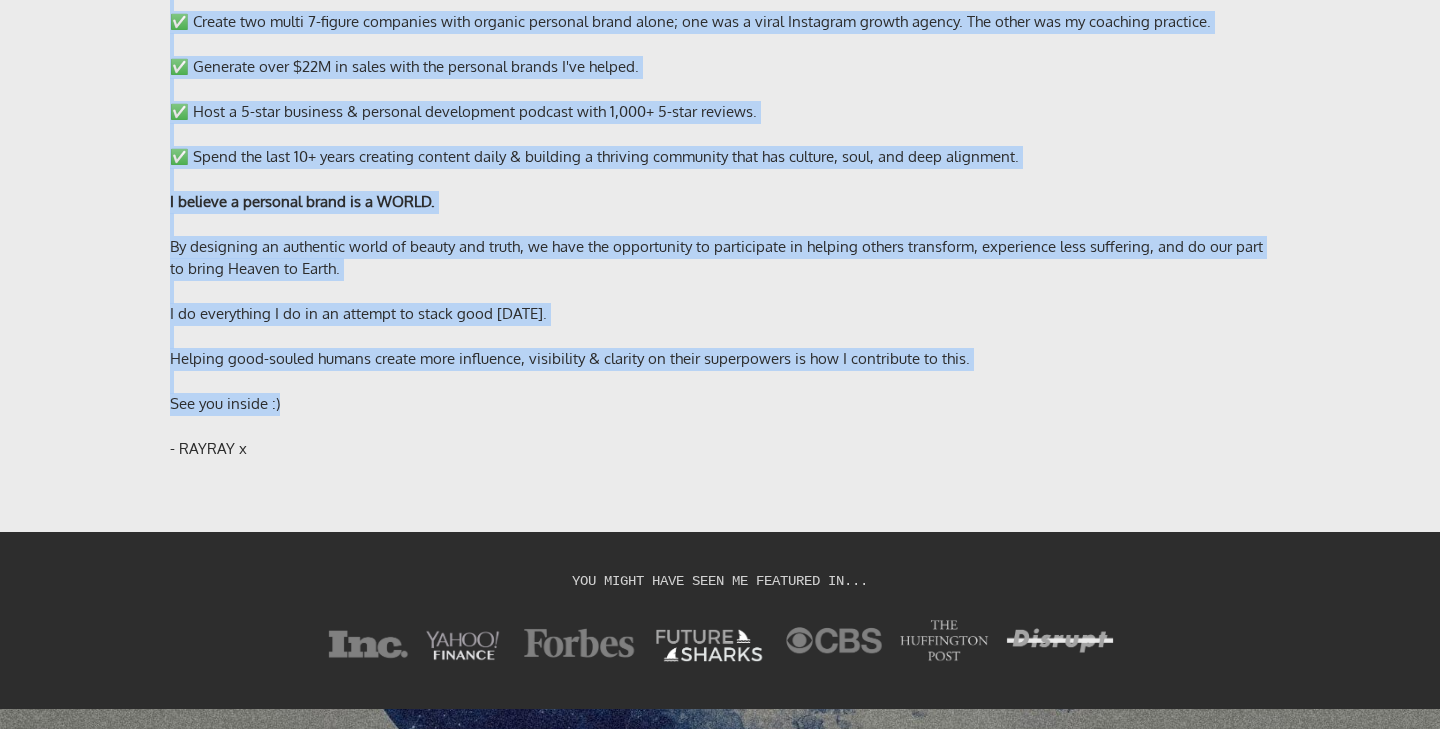 drag, startPoint x: 513, startPoint y: 230, endPoint x: 755, endPoint y: 416, distance: 305.22122 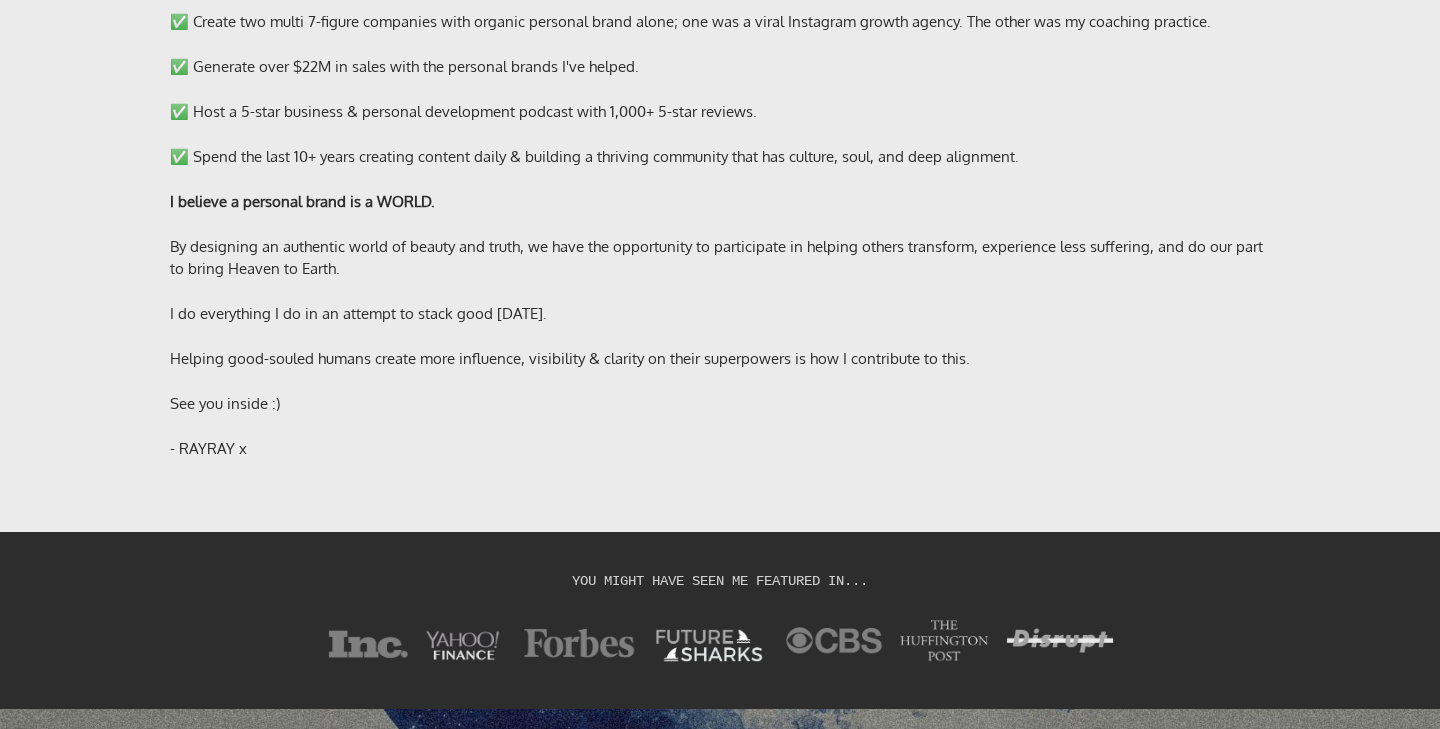 click on "- RAYRAY x" at bounding box center [720, 449] 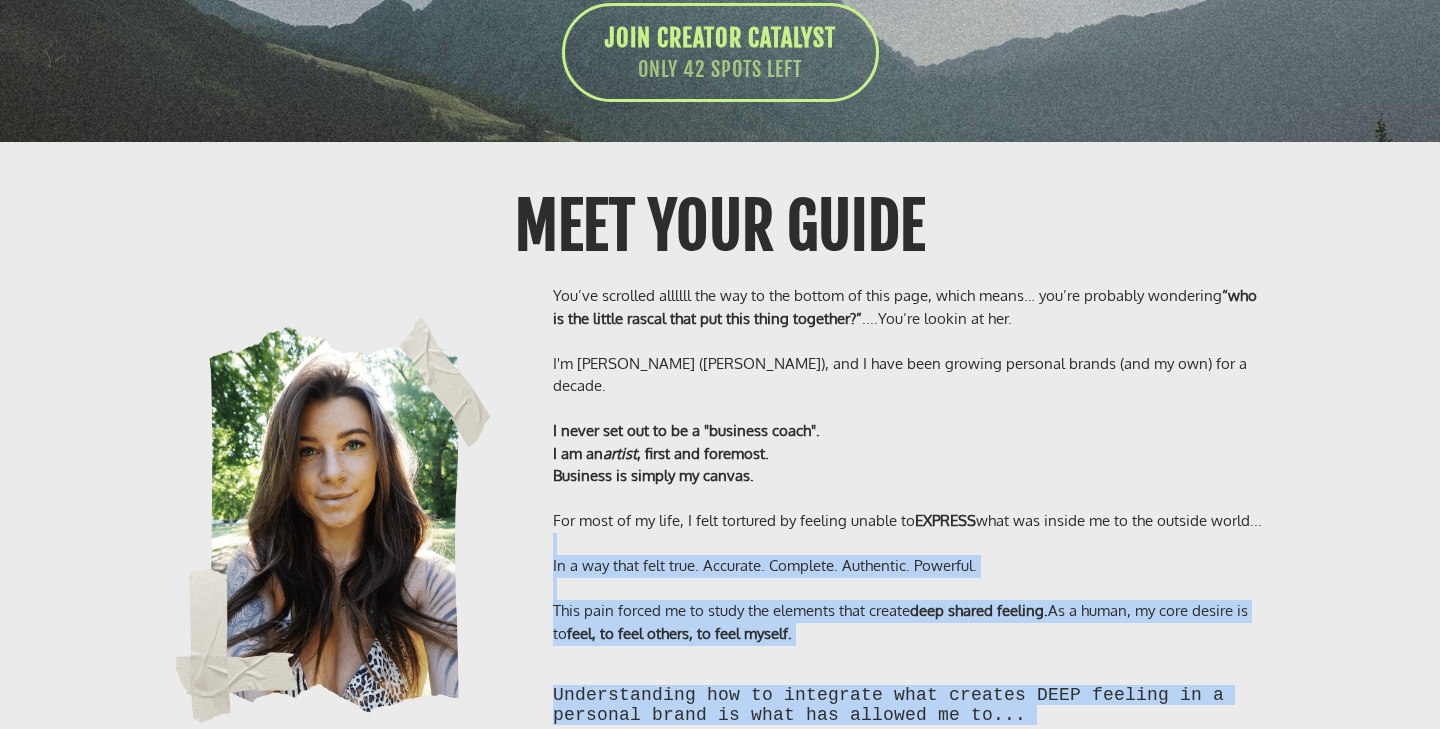 scroll, scrollTop: 14625, scrollLeft: 0, axis: vertical 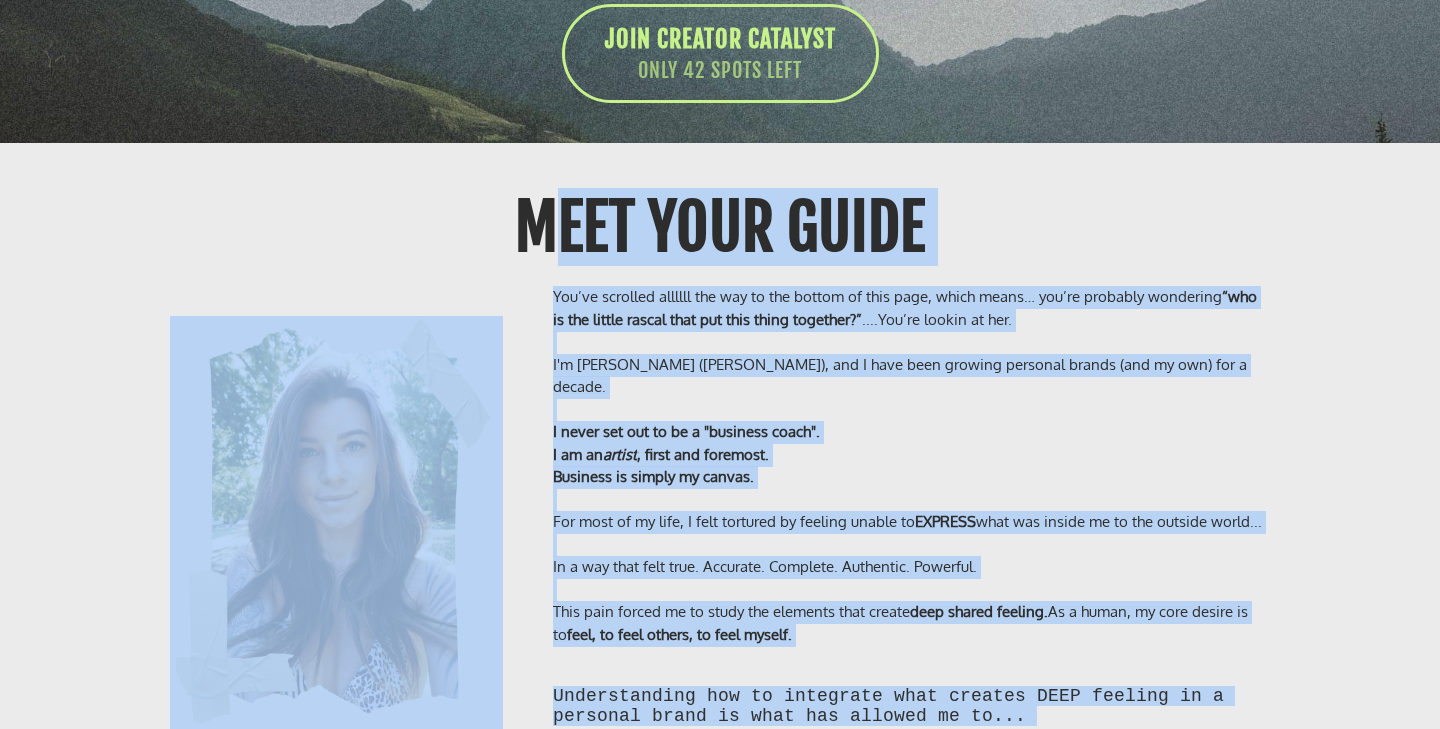 drag, startPoint x: 560, startPoint y: 463, endPoint x: 478, endPoint y: 225, distance: 251.73001 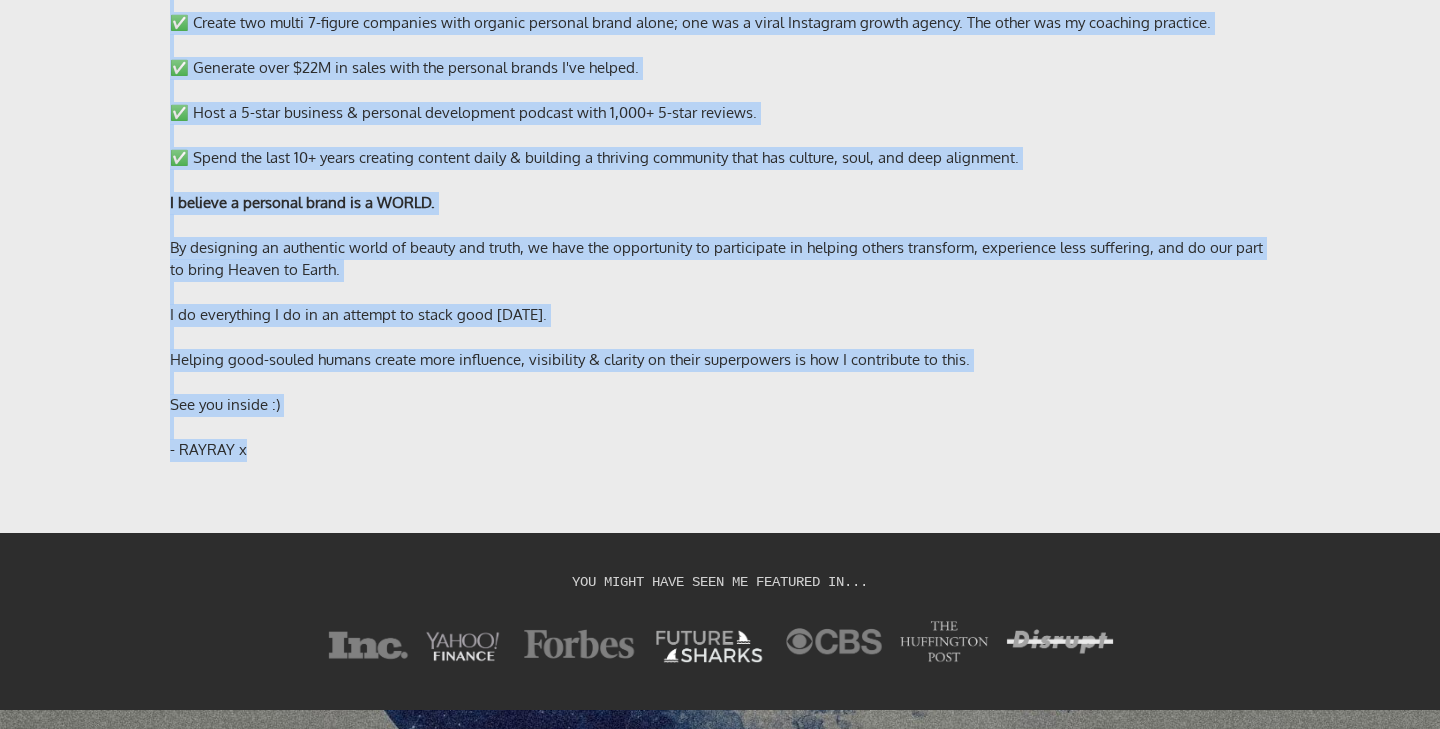 scroll, scrollTop: 15657, scrollLeft: 0, axis: vertical 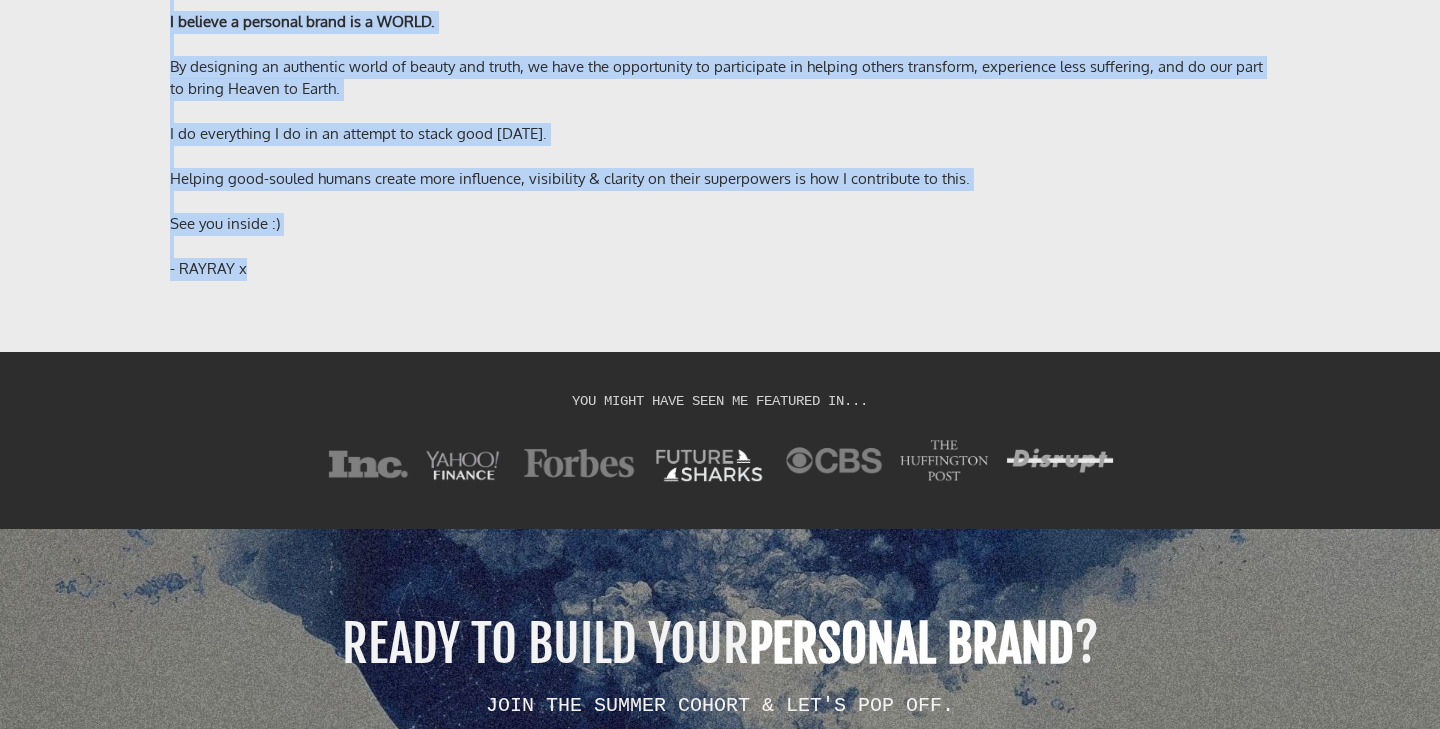 click on "See you inside :)" at bounding box center (720, 224) 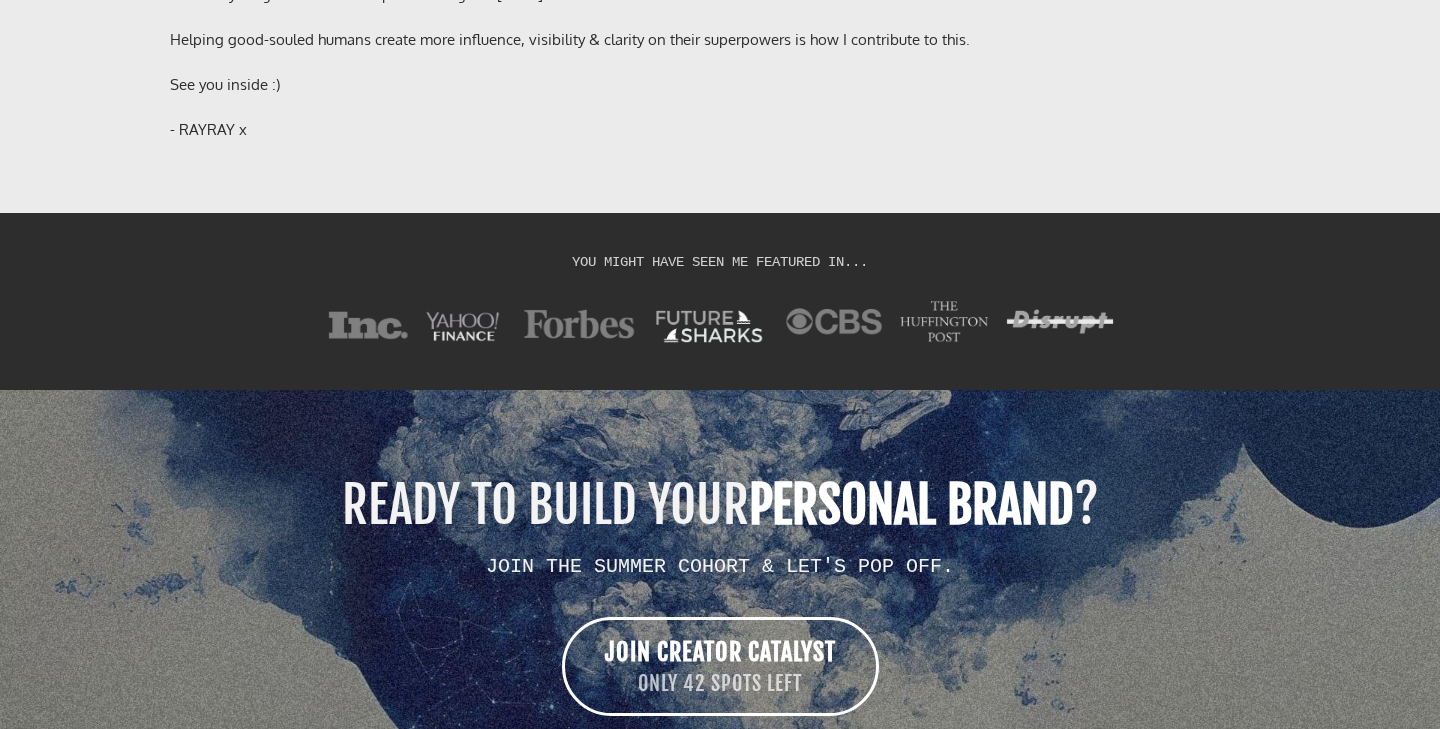 scroll, scrollTop: 16041, scrollLeft: 0, axis: vertical 